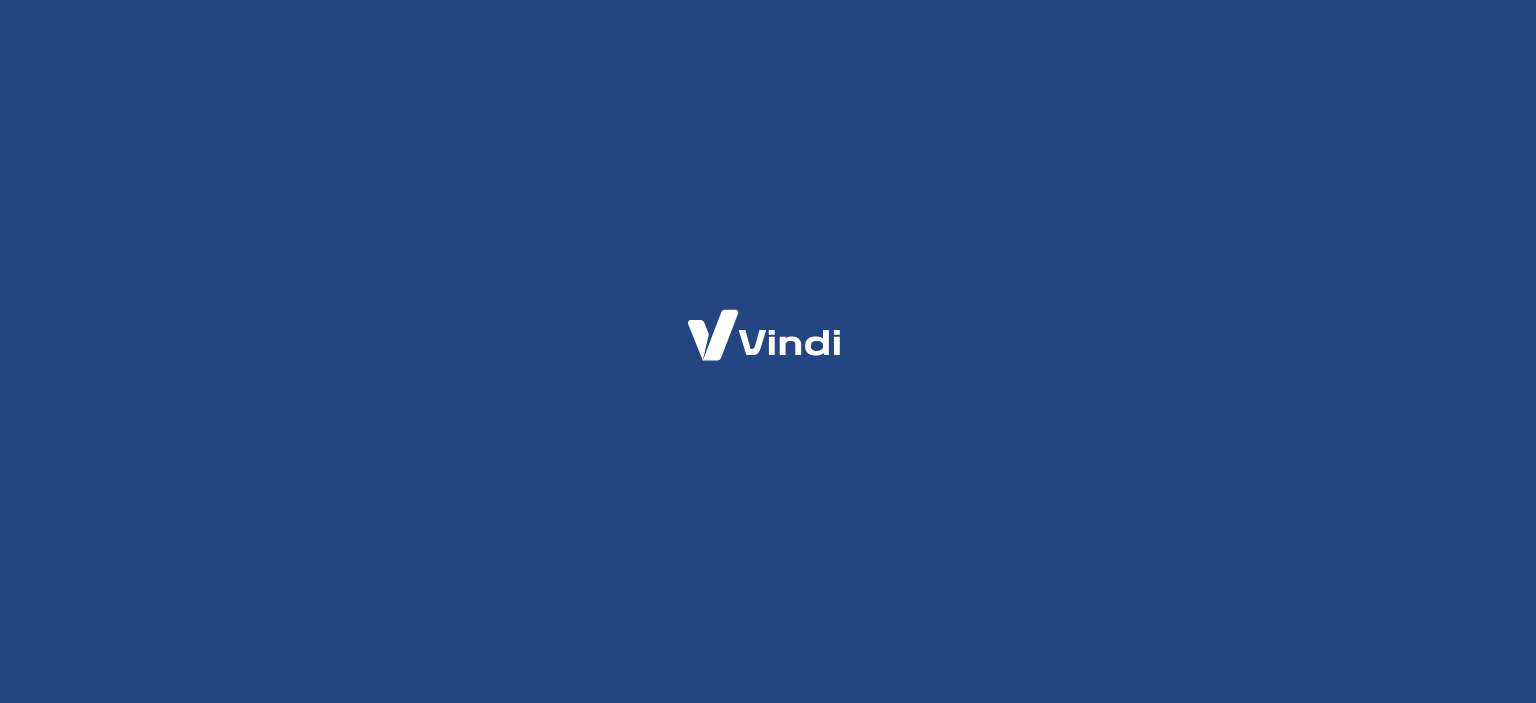 scroll, scrollTop: 0, scrollLeft: 0, axis: both 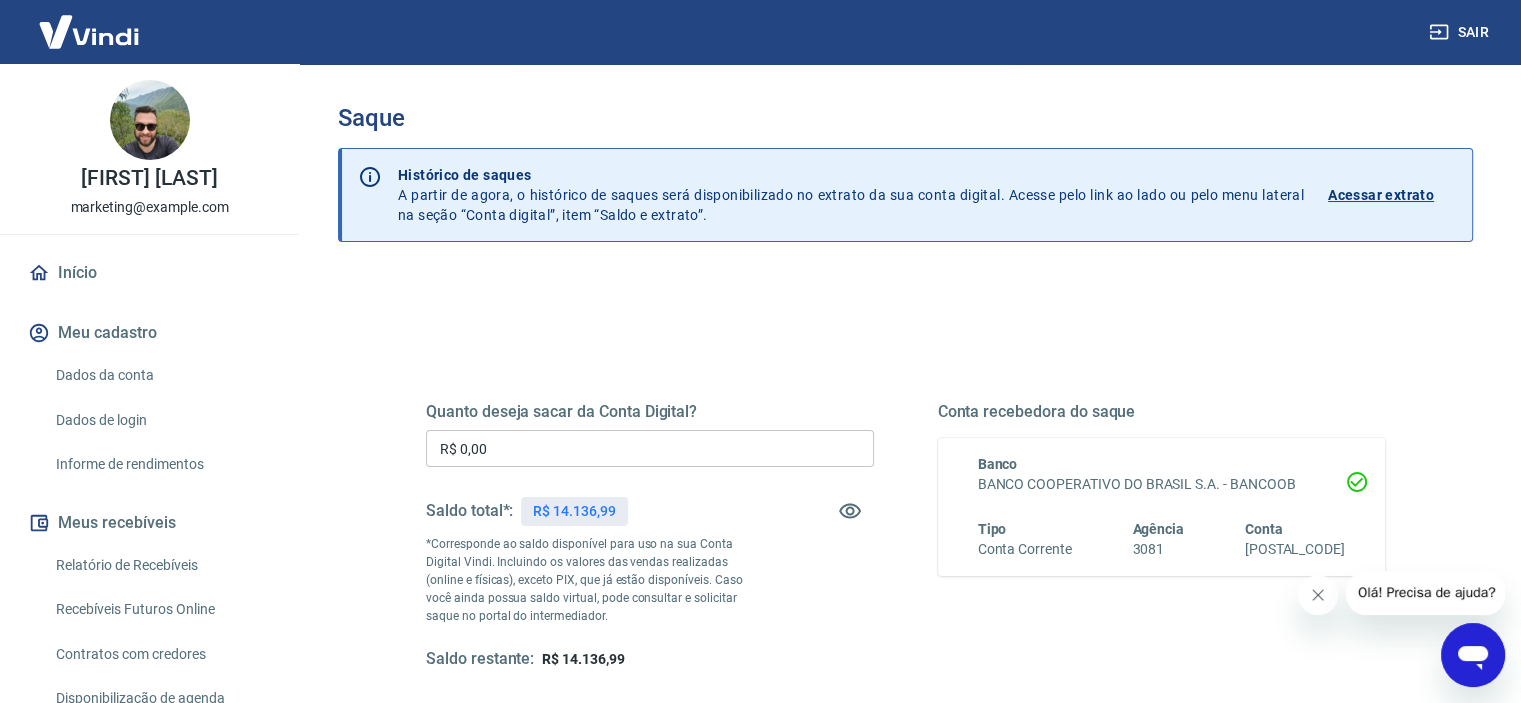click 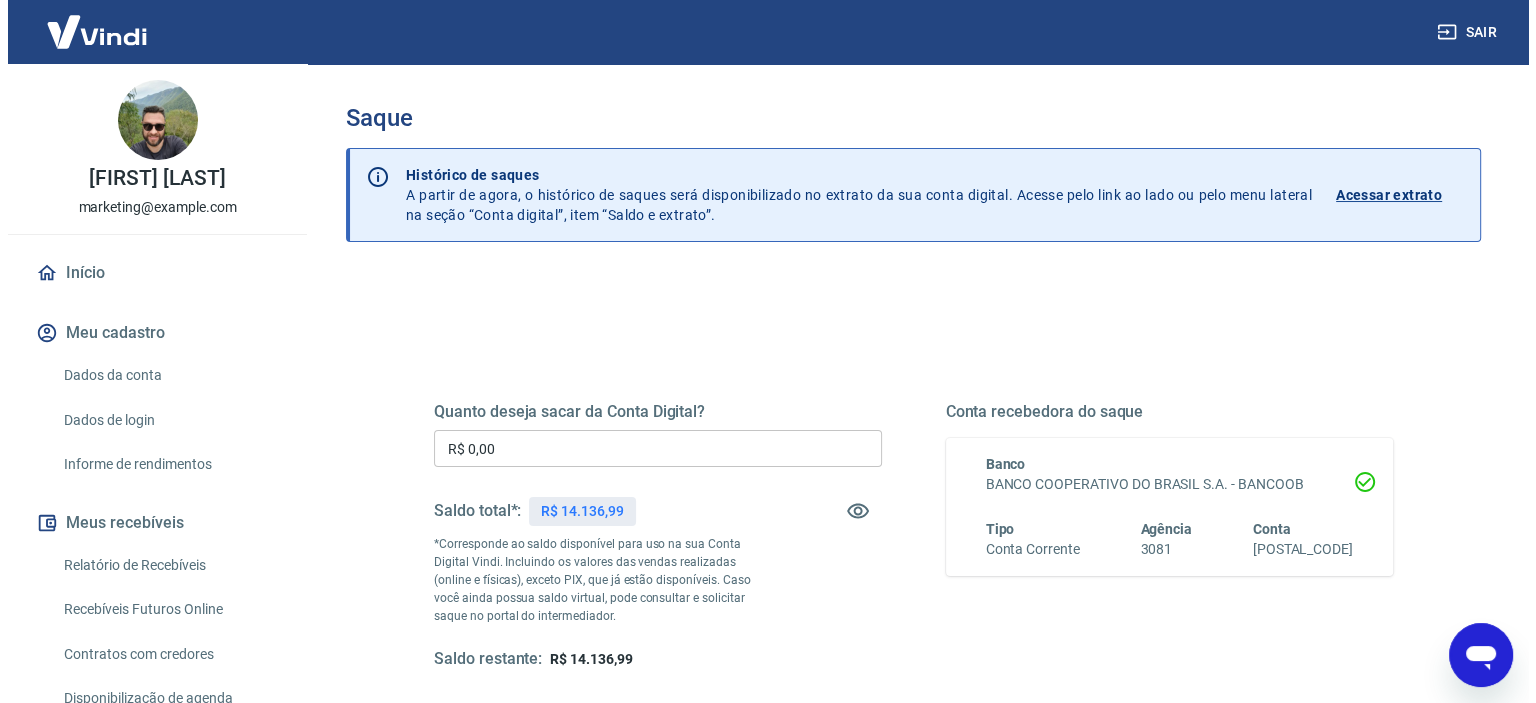 scroll, scrollTop: 284, scrollLeft: 0, axis: vertical 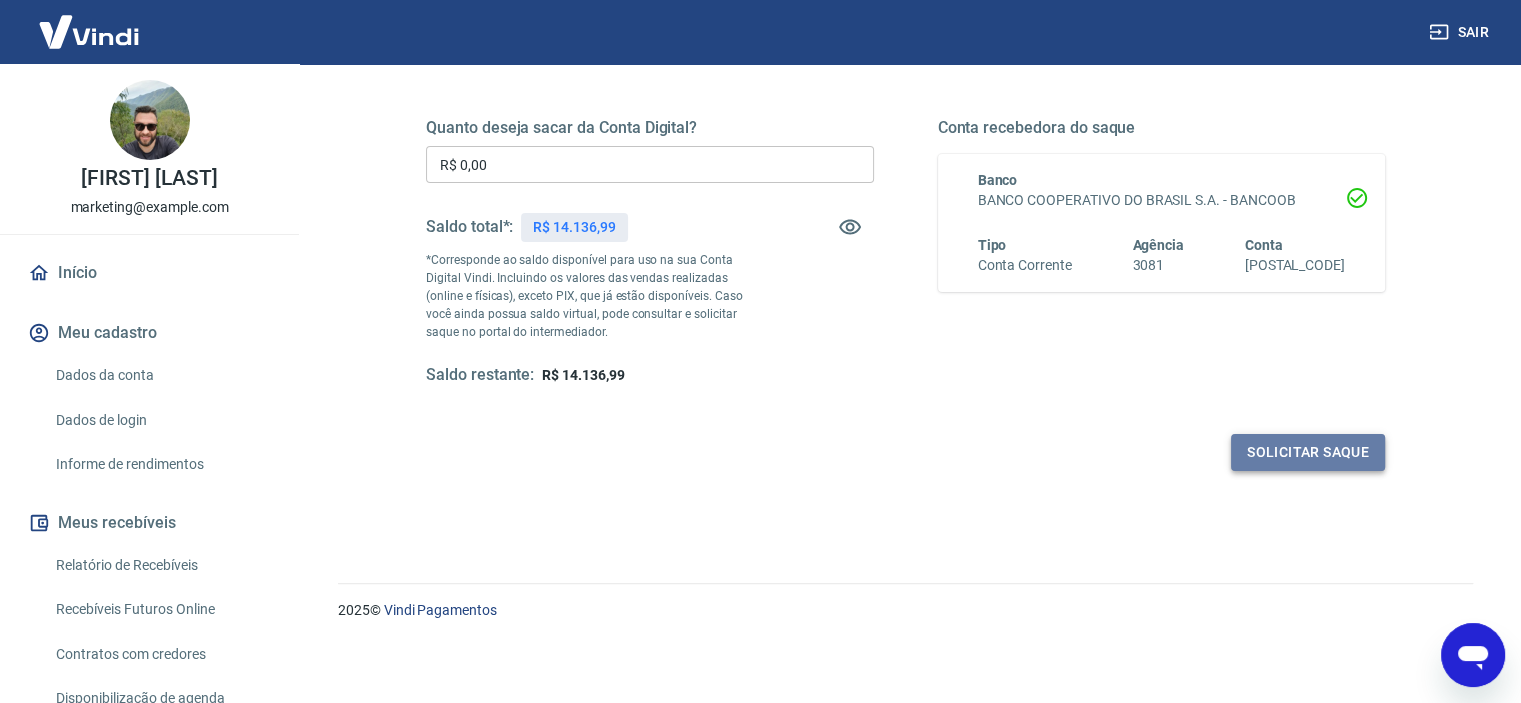click on "Solicitar saque" at bounding box center (1308, 452) 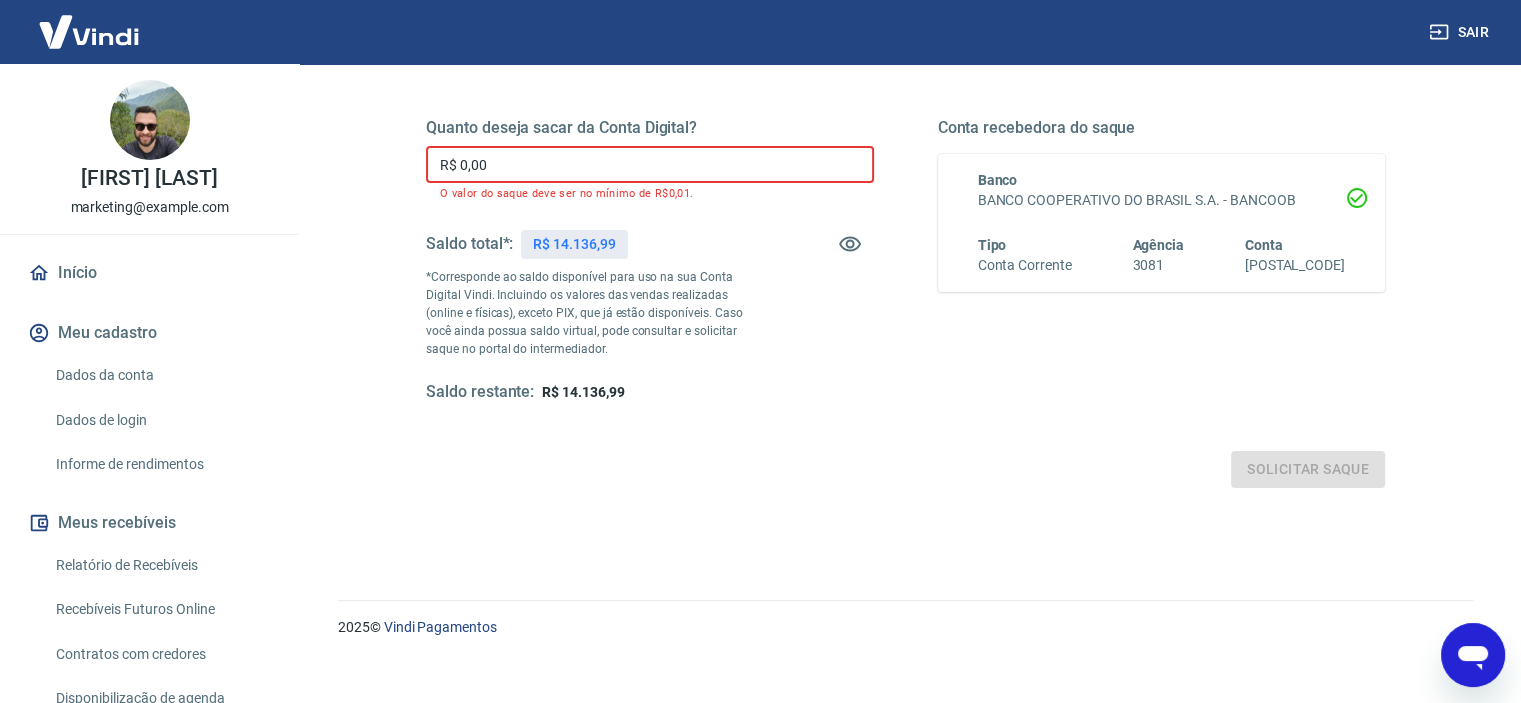 click on "R$ 0,00" at bounding box center [650, 164] 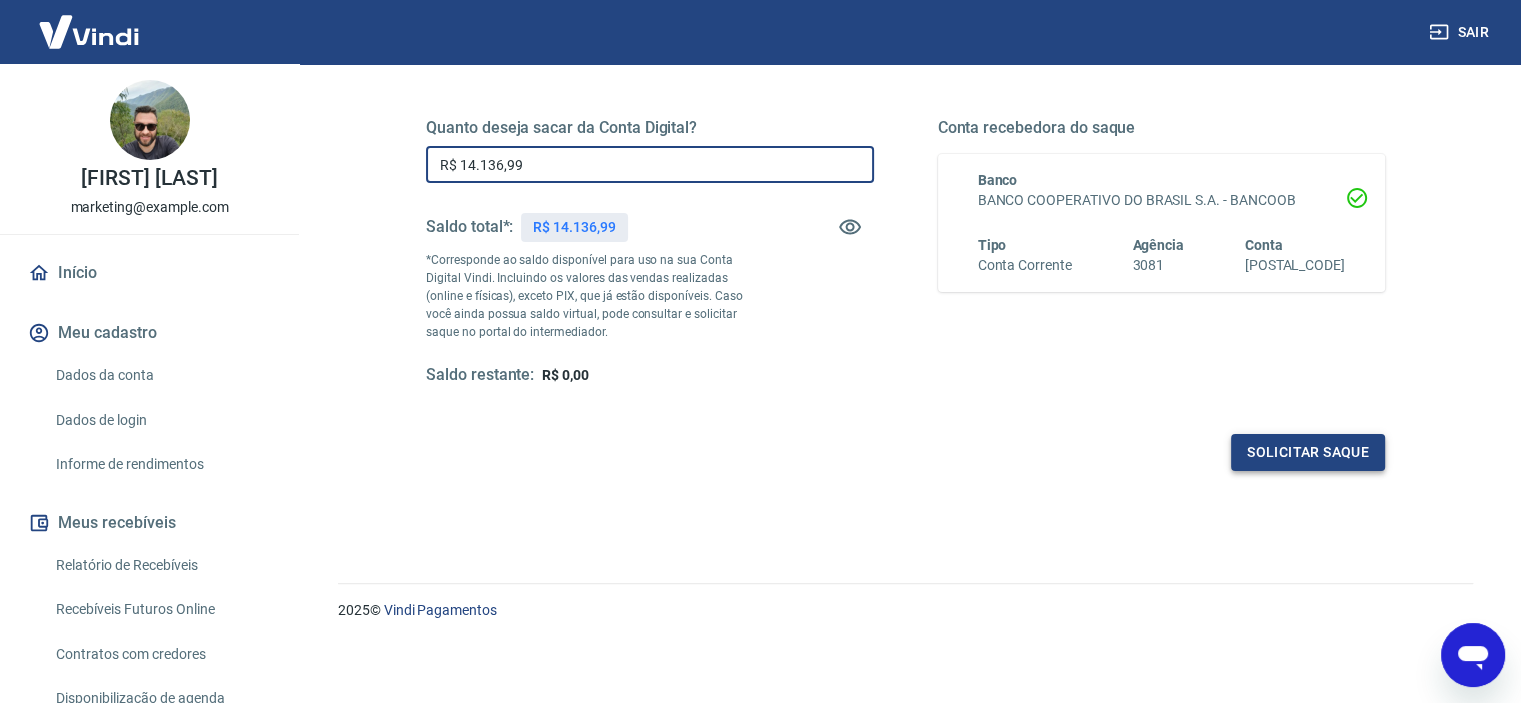 type on "R$ 14.136,99" 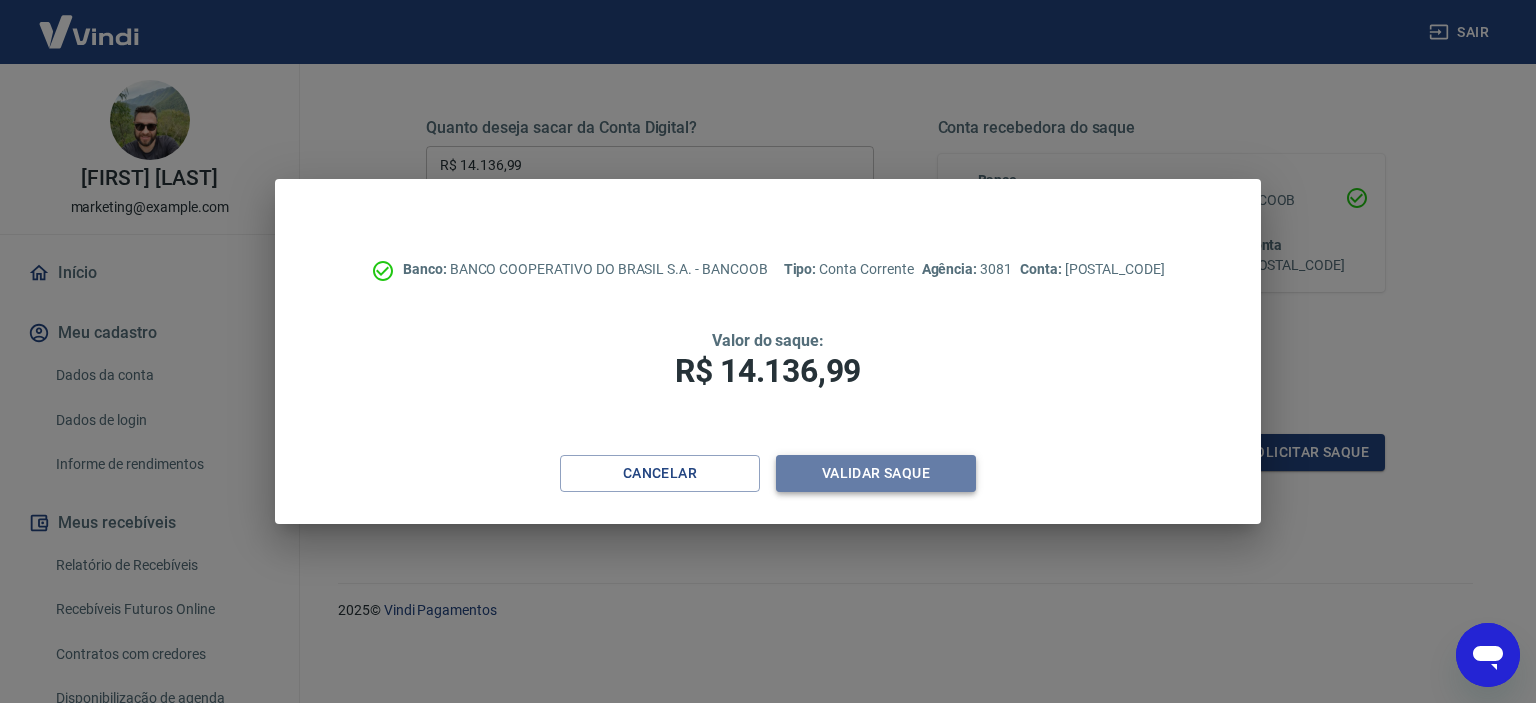click on "Validar saque" at bounding box center [876, 473] 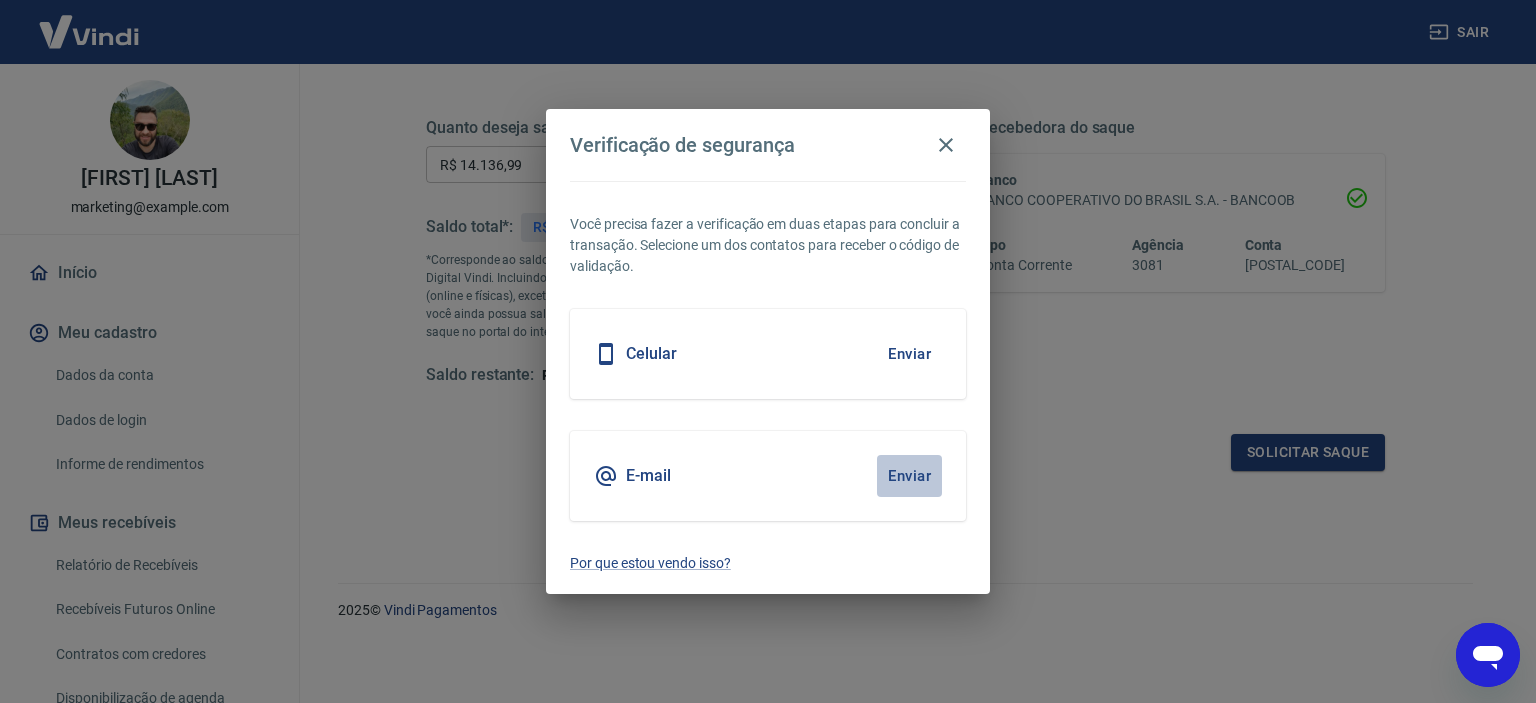 click on "Enviar" at bounding box center (909, 476) 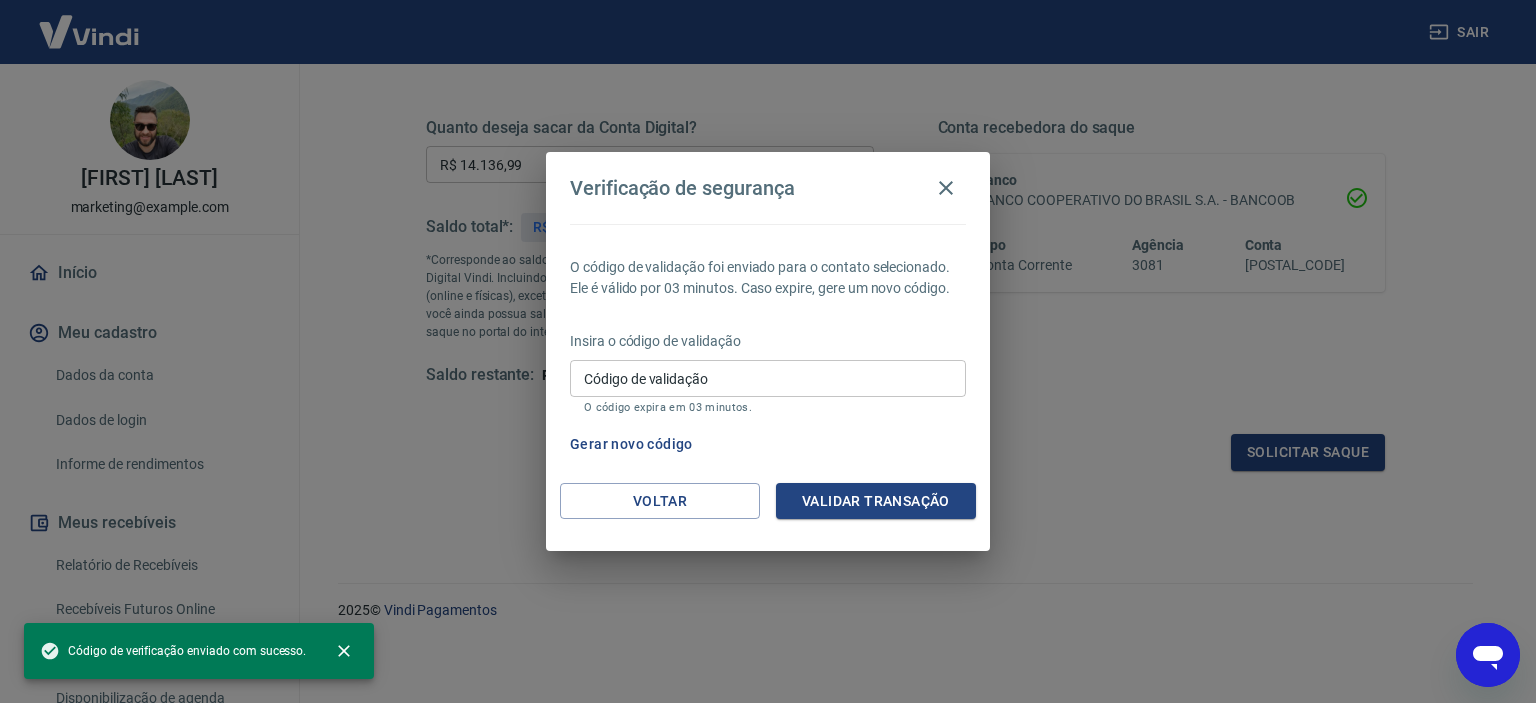 click on "Código de validação" at bounding box center [768, 378] 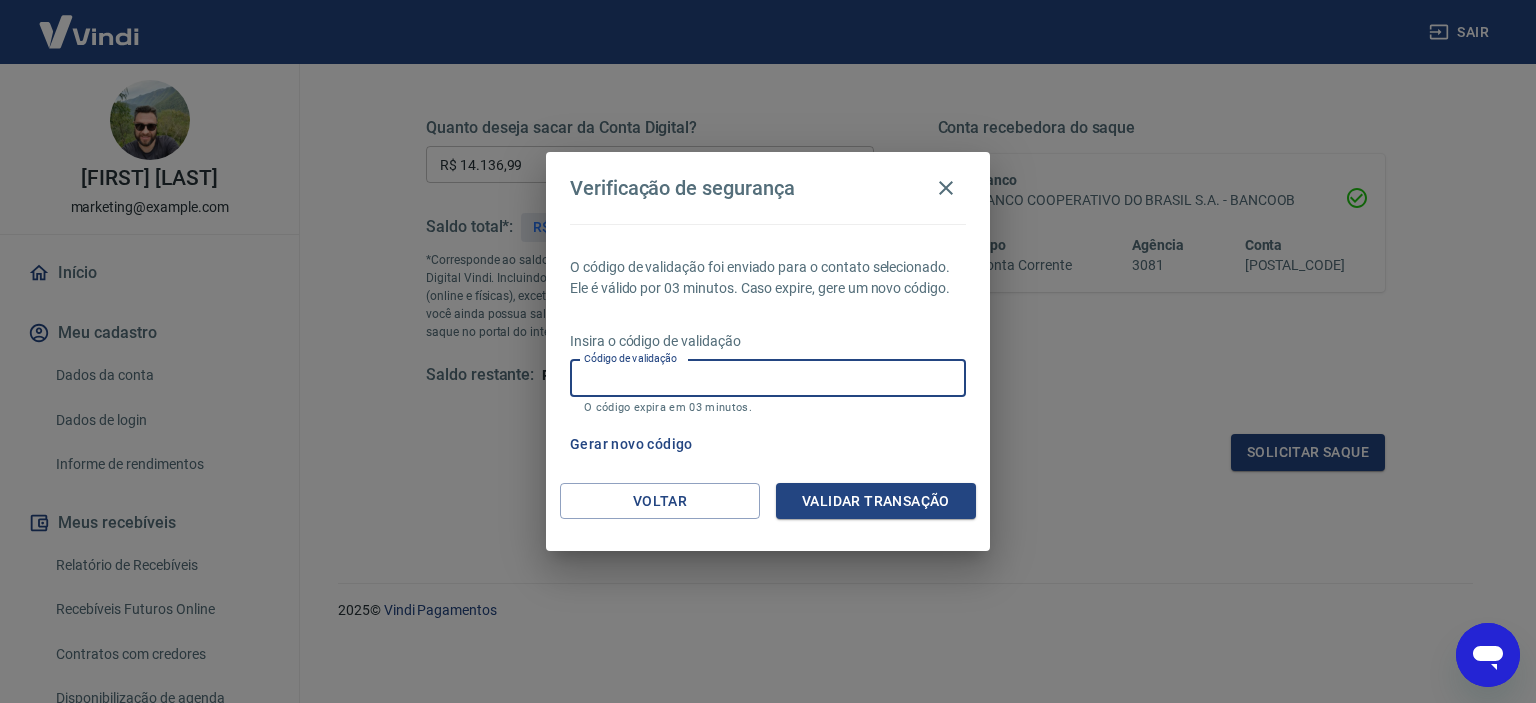 paste on "709704" 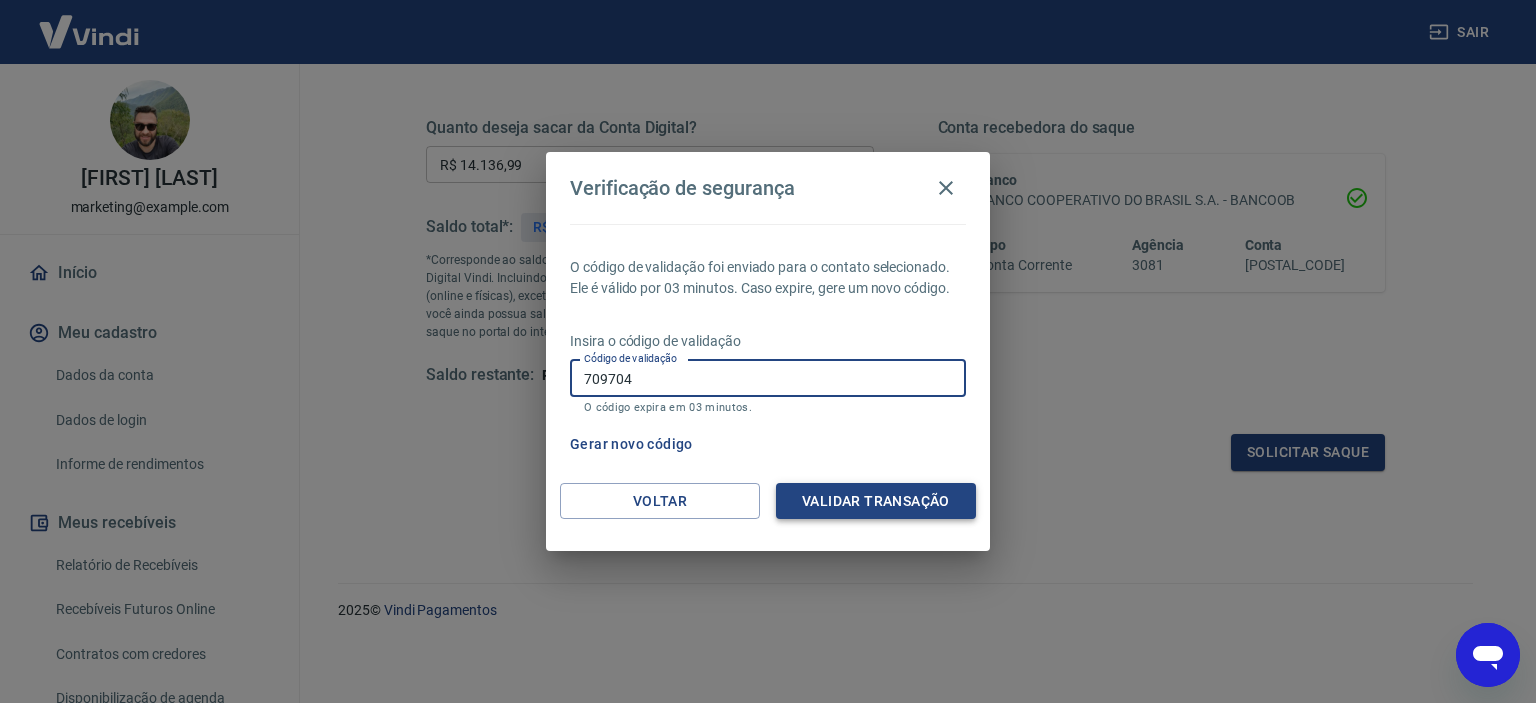 type on "709704" 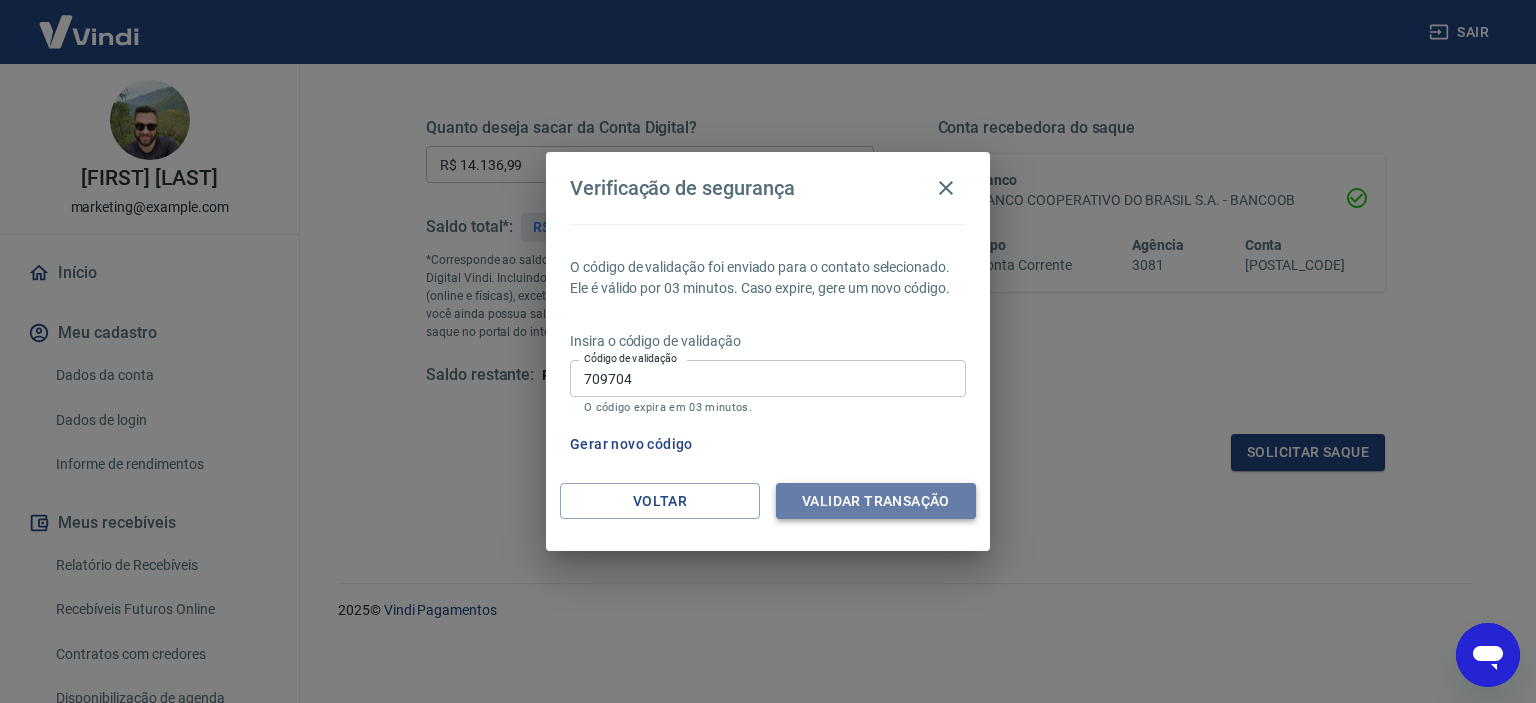 click on "Validar transação" at bounding box center (876, 501) 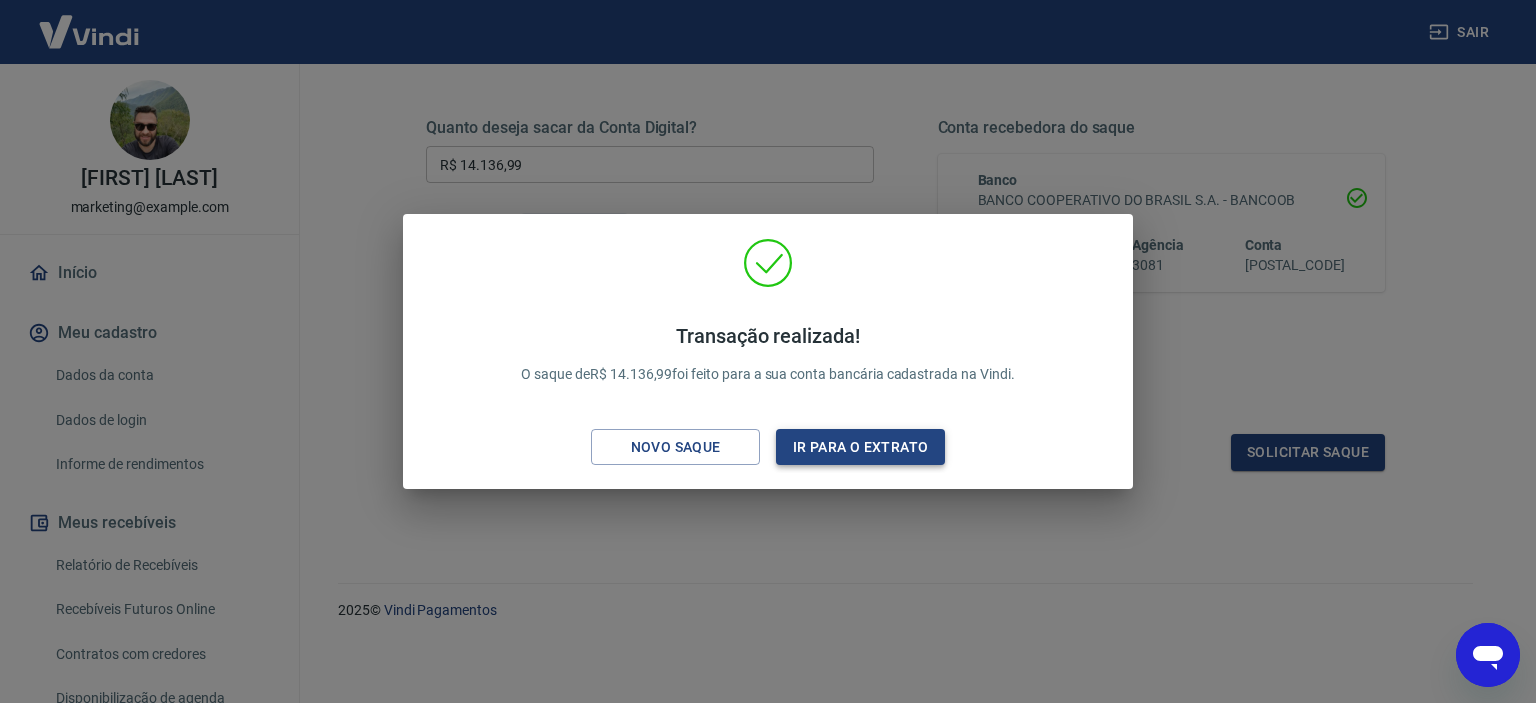 click on "Ir para o extrato" at bounding box center [860, 447] 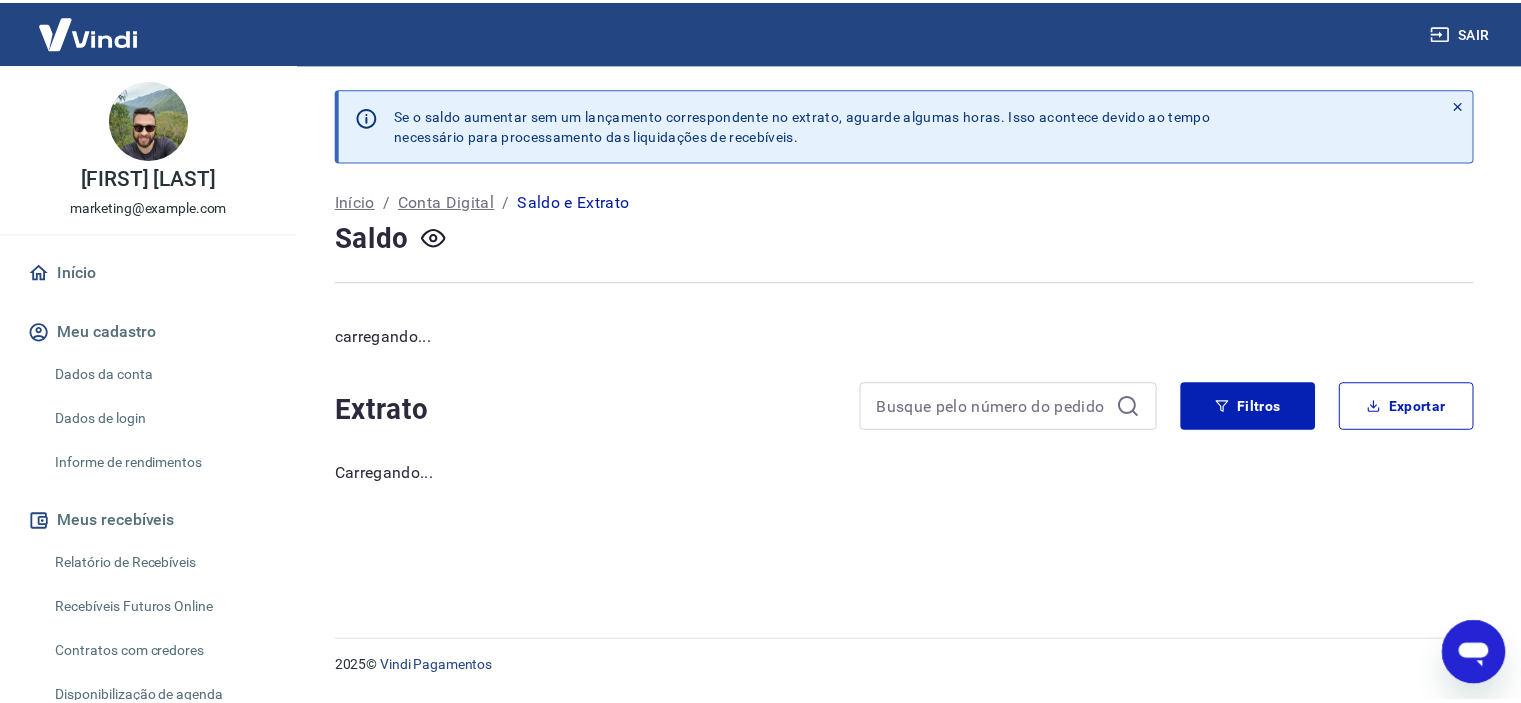 scroll, scrollTop: 0, scrollLeft: 0, axis: both 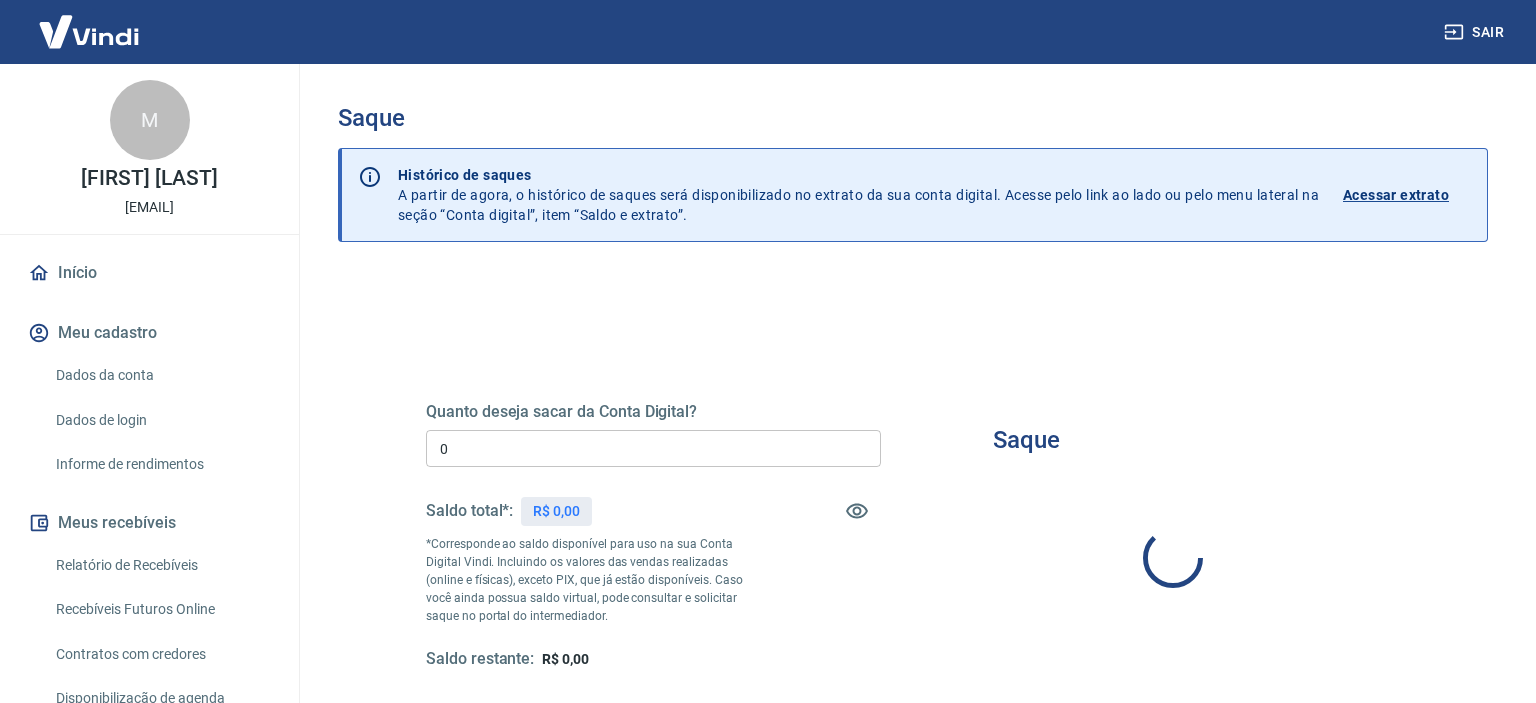 type on "R$ 0,00" 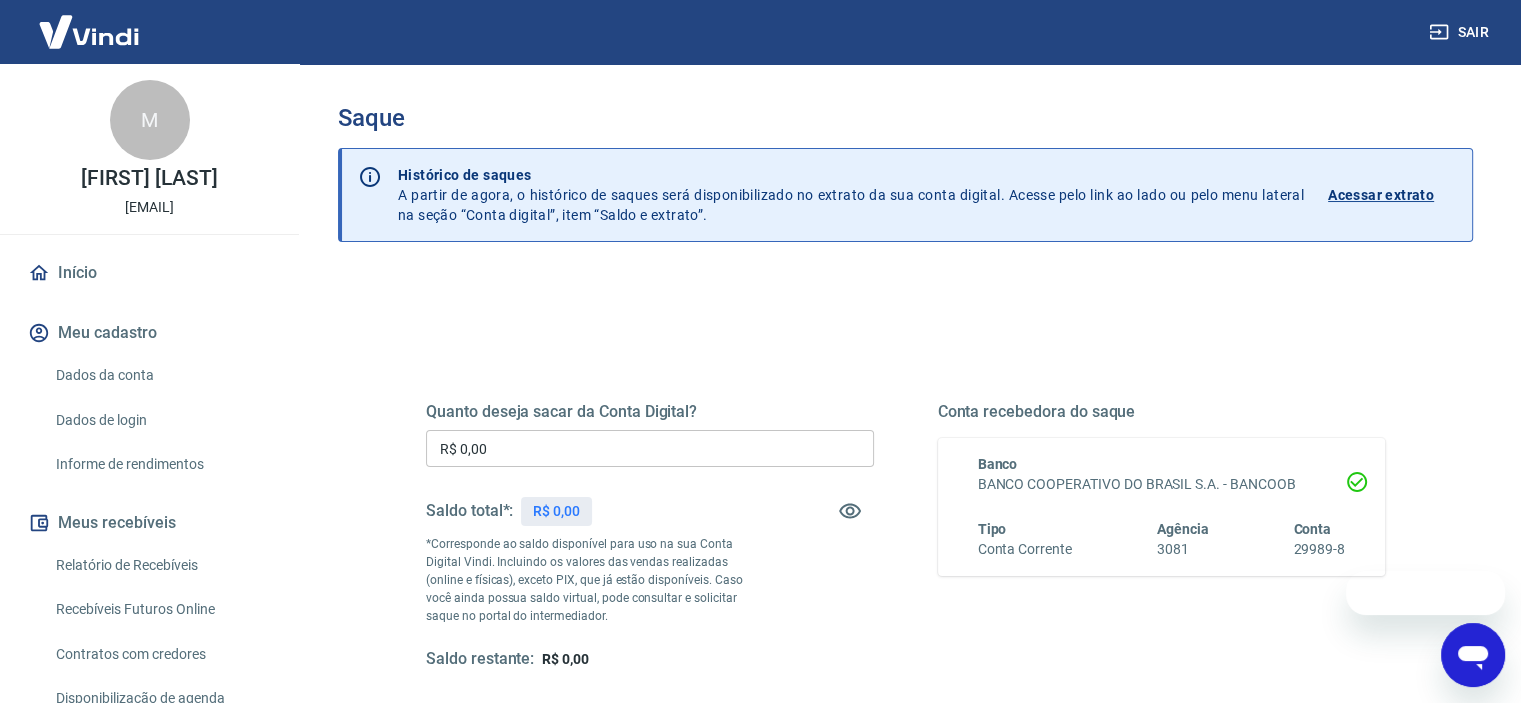 scroll, scrollTop: 0, scrollLeft: 0, axis: both 